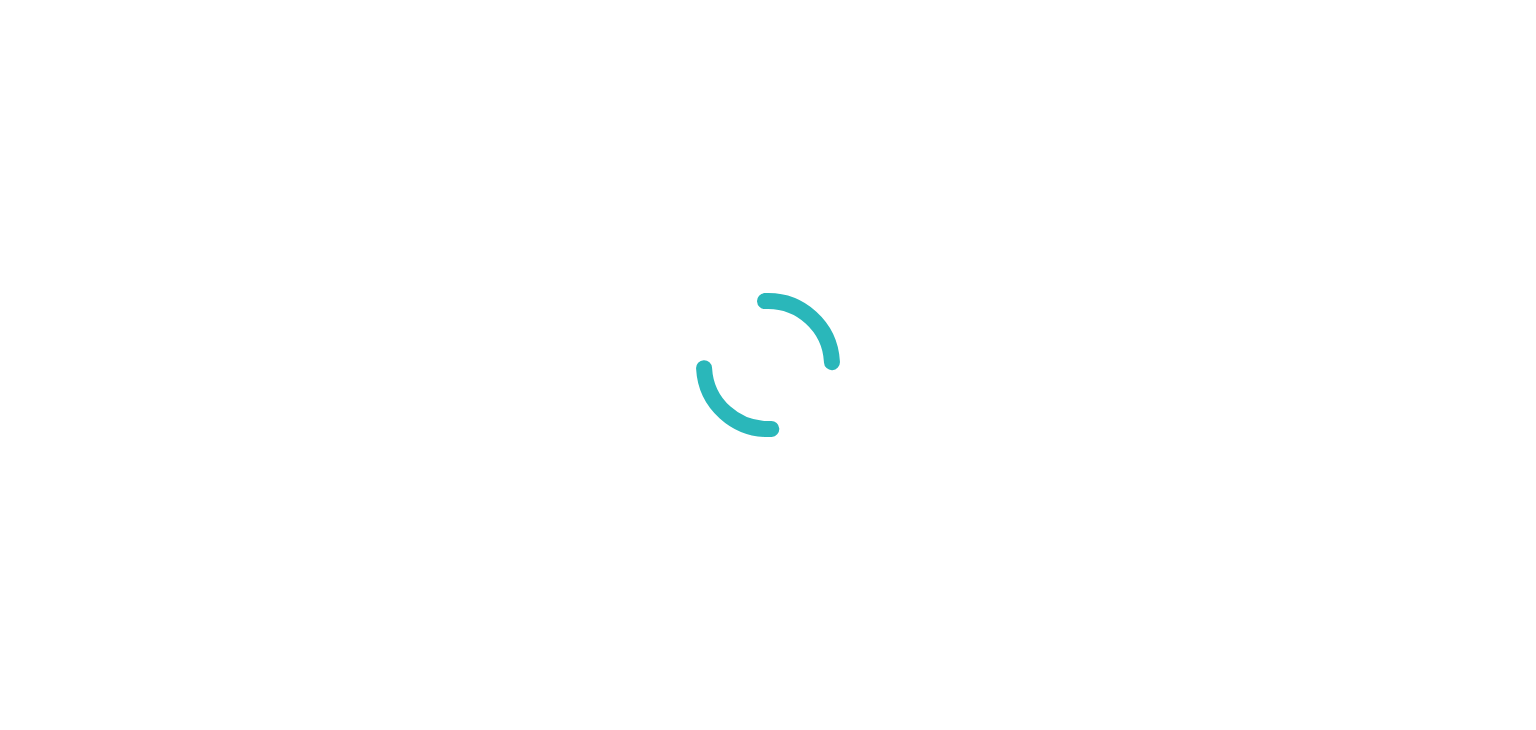 scroll, scrollTop: 0, scrollLeft: 0, axis: both 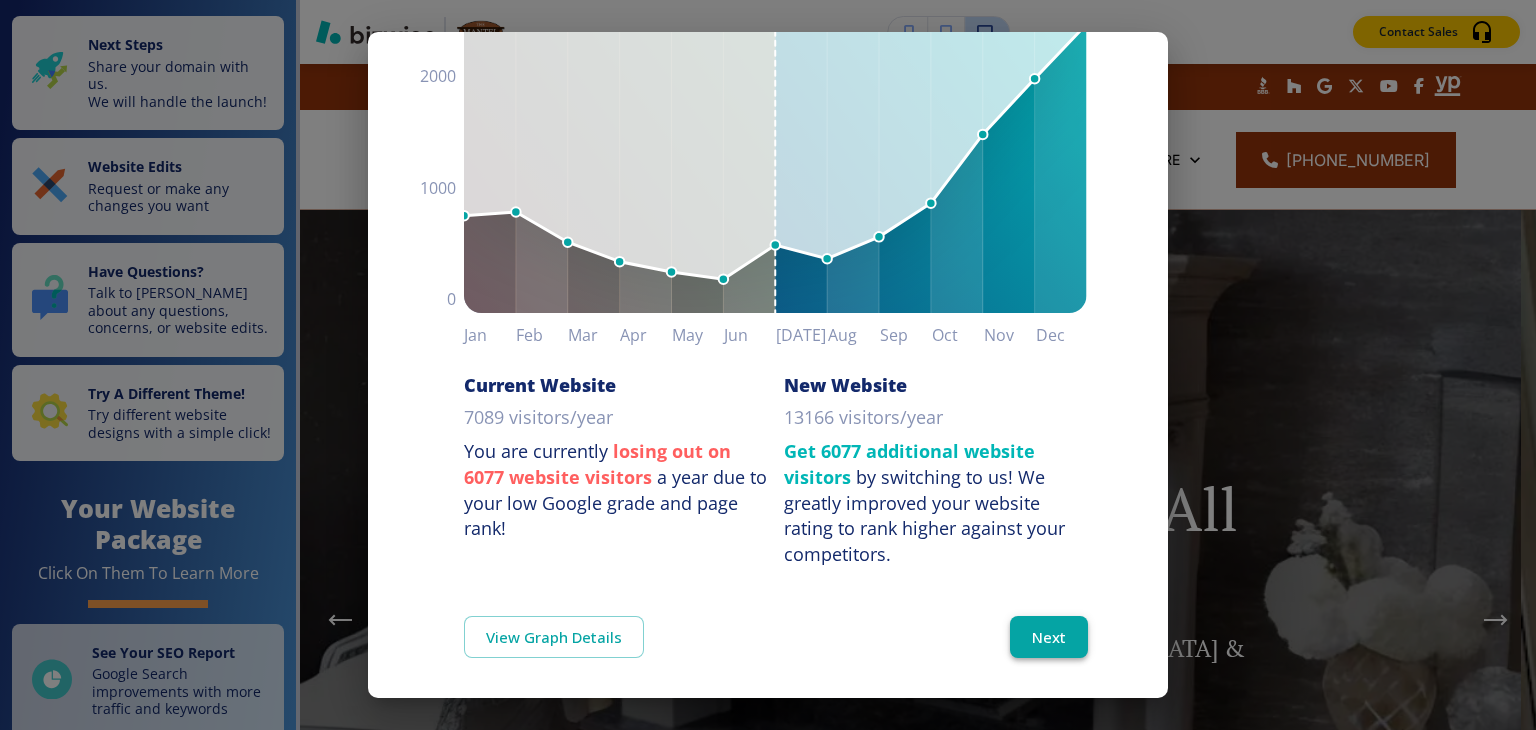 click on "Next" at bounding box center [1049, 637] 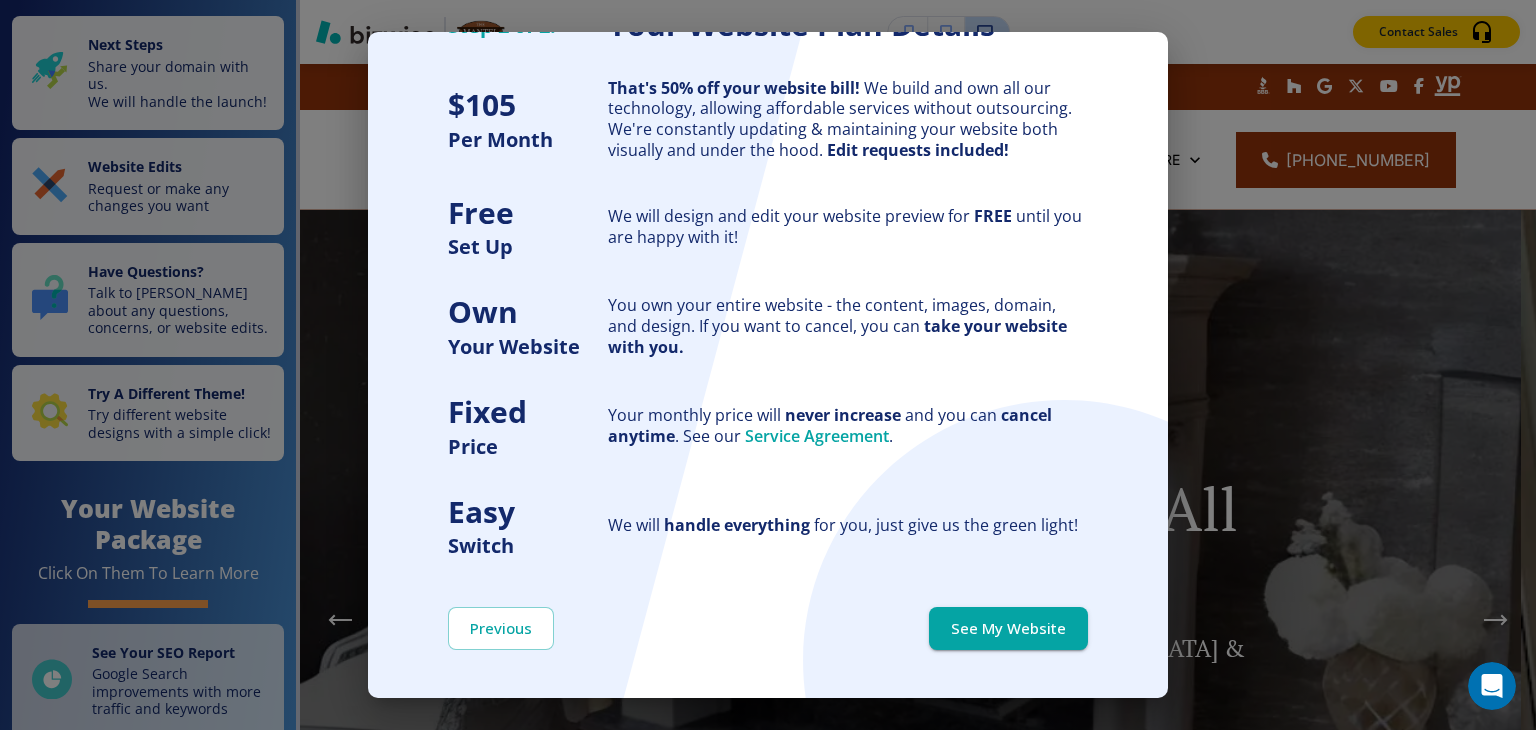 scroll, scrollTop: 0, scrollLeft: 0, axis: both 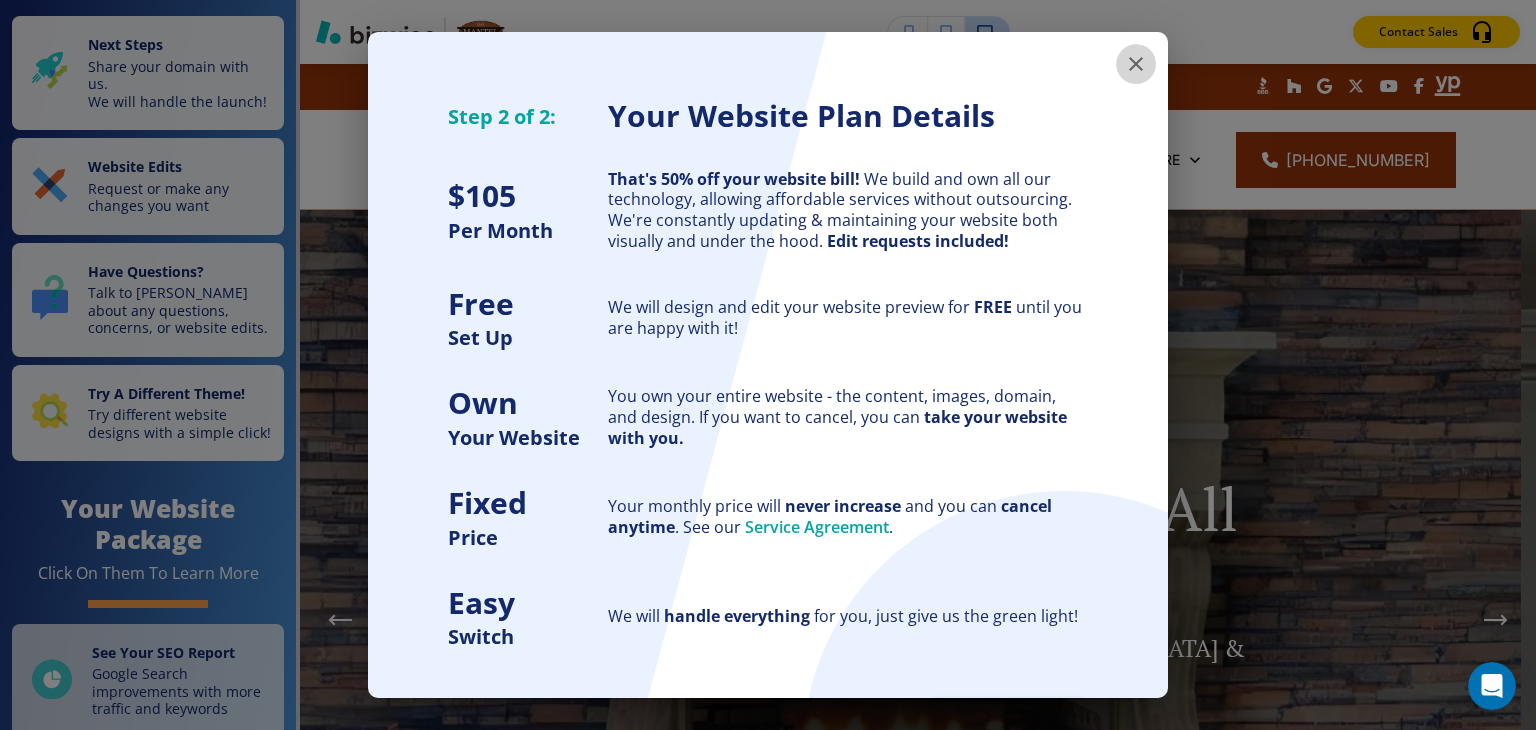 click 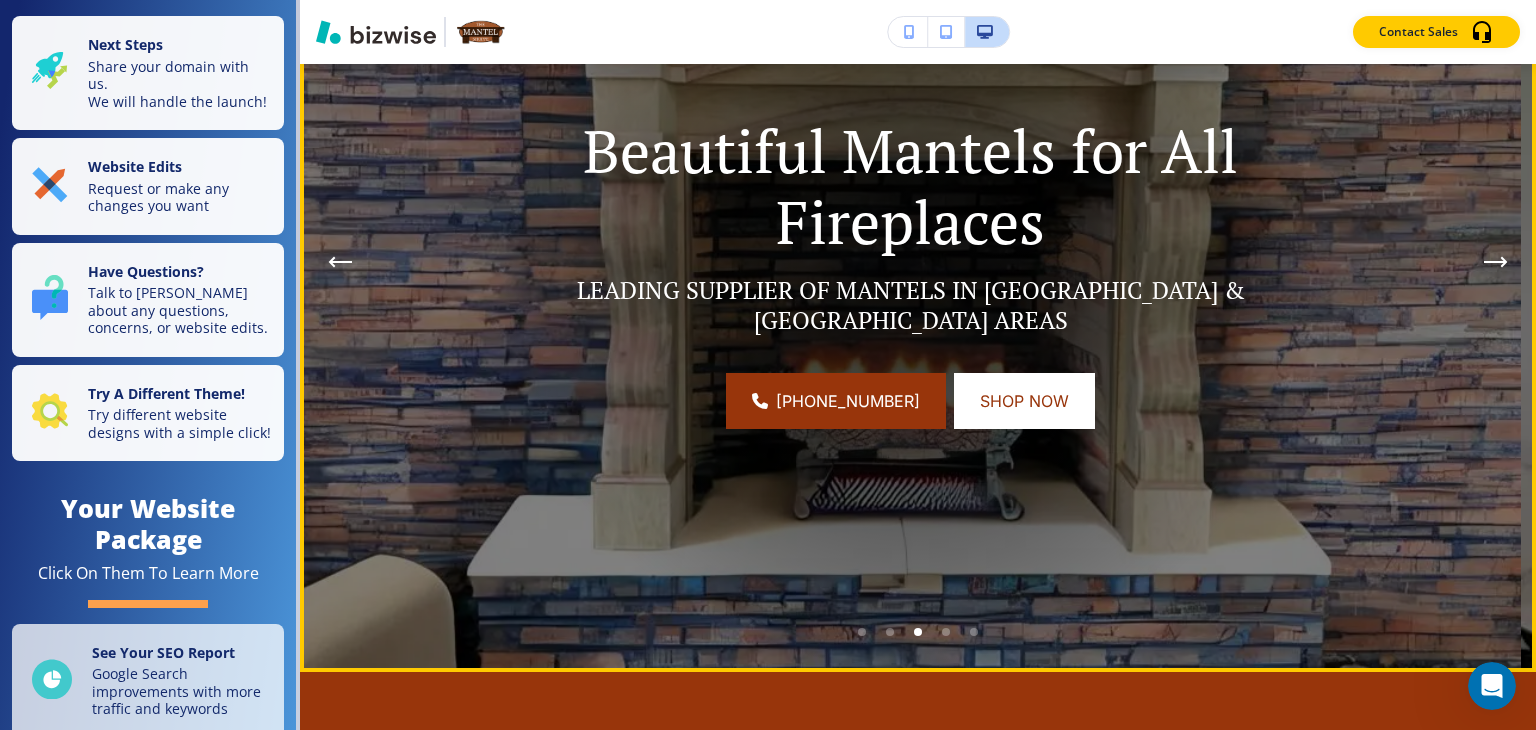 scroll, scrollTop: 500, scrollLeft: 0, axis: vertical 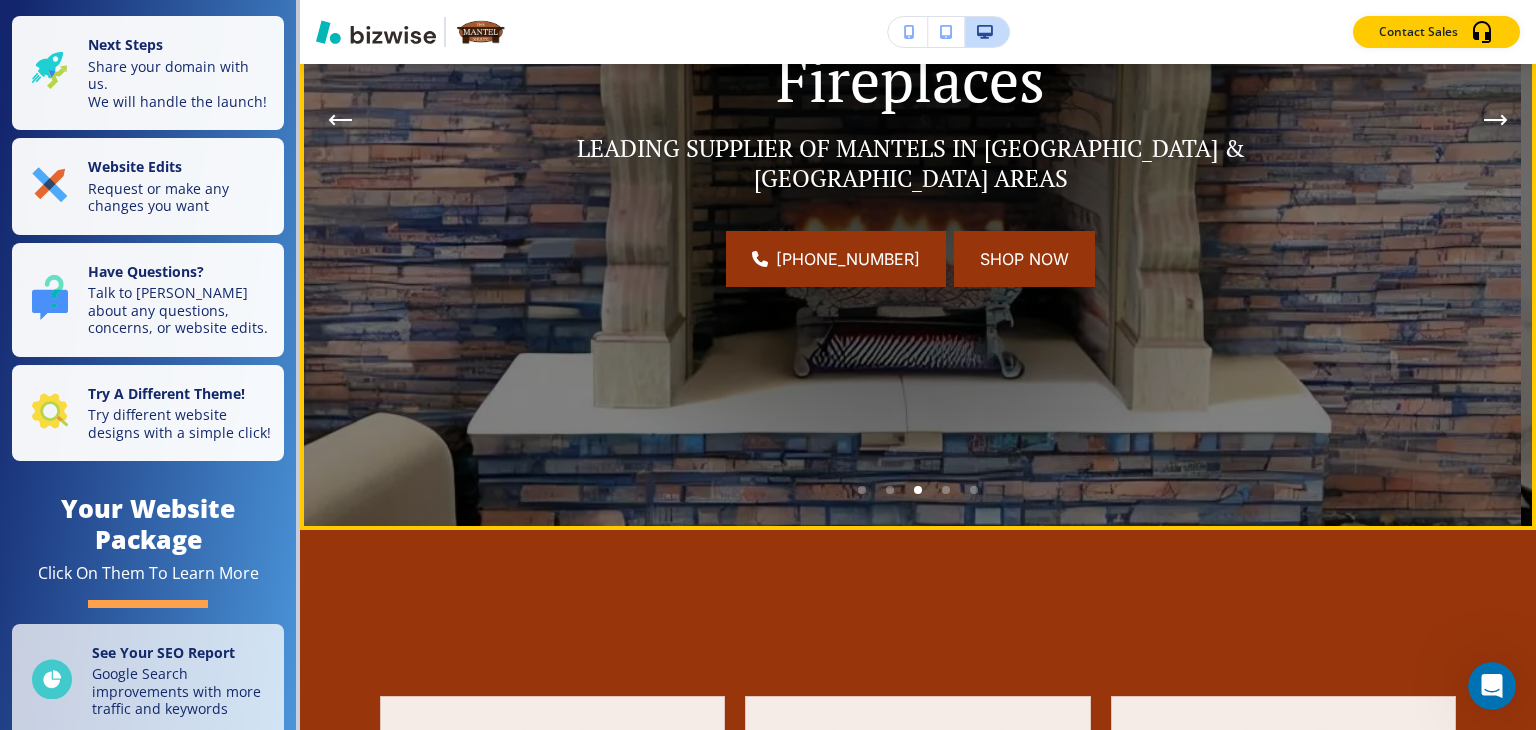 click on "shop now" at bounding box center [1024, 259] 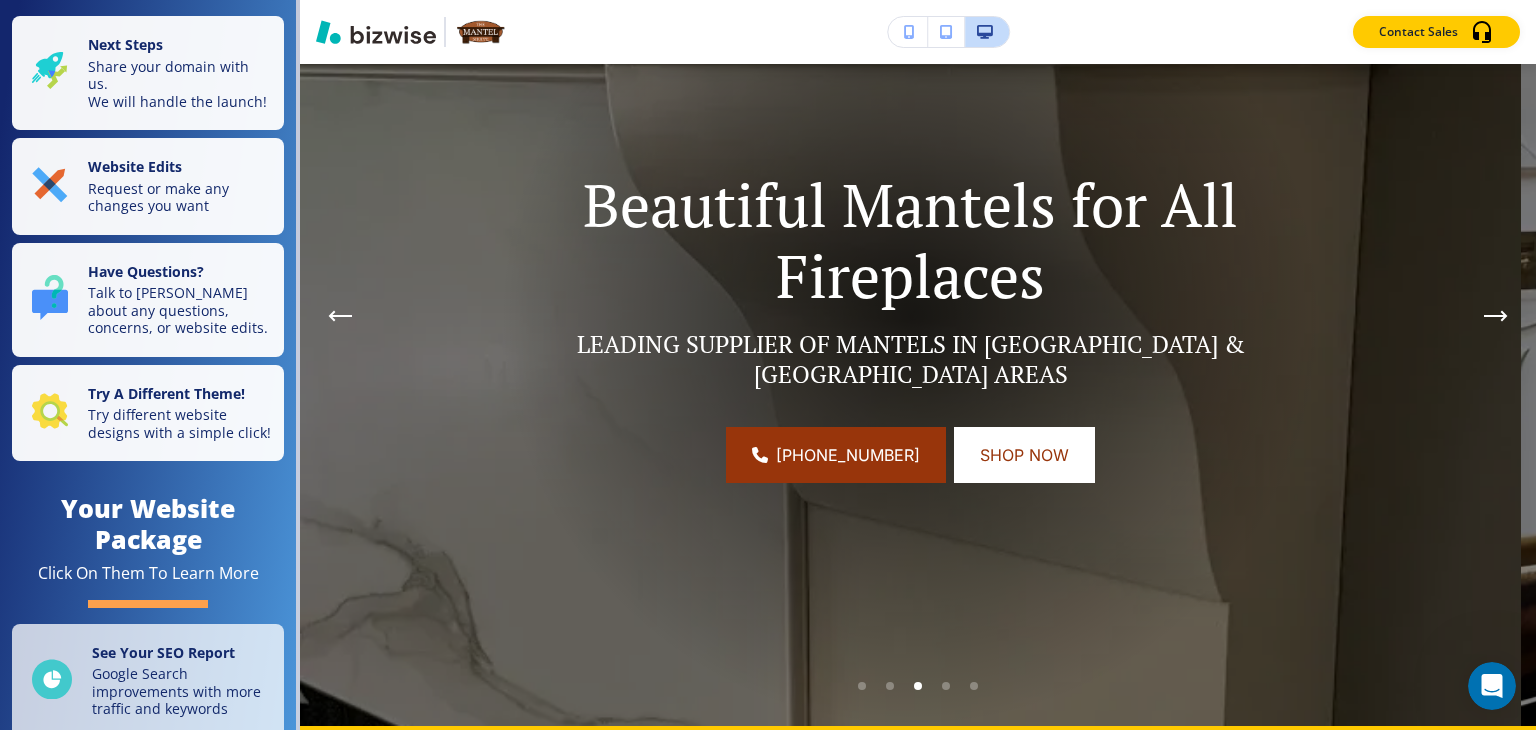 scroll, scrollTop: 200, scrollLeft: 0, axis: vertical 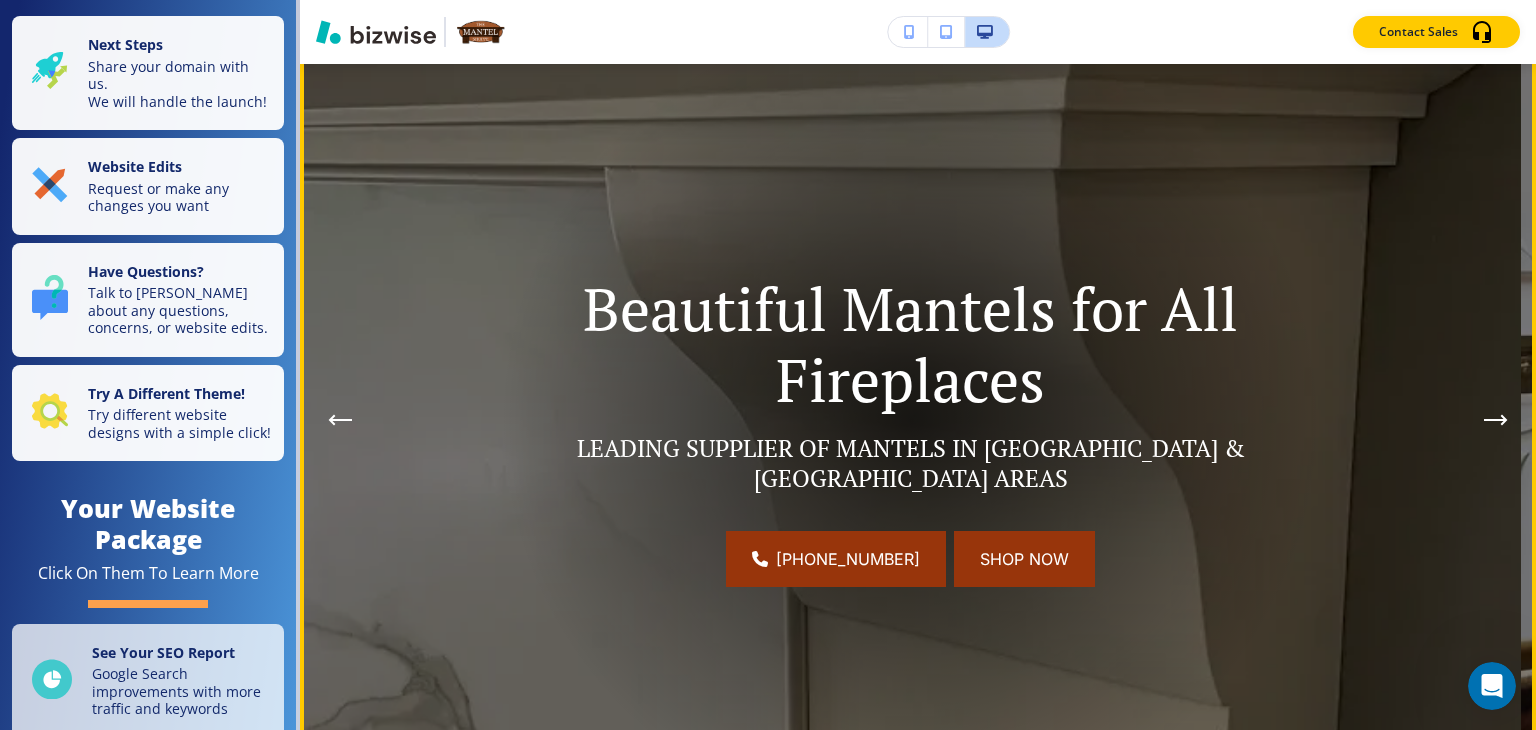click on "shop now" at bounding box center [1024, 559] 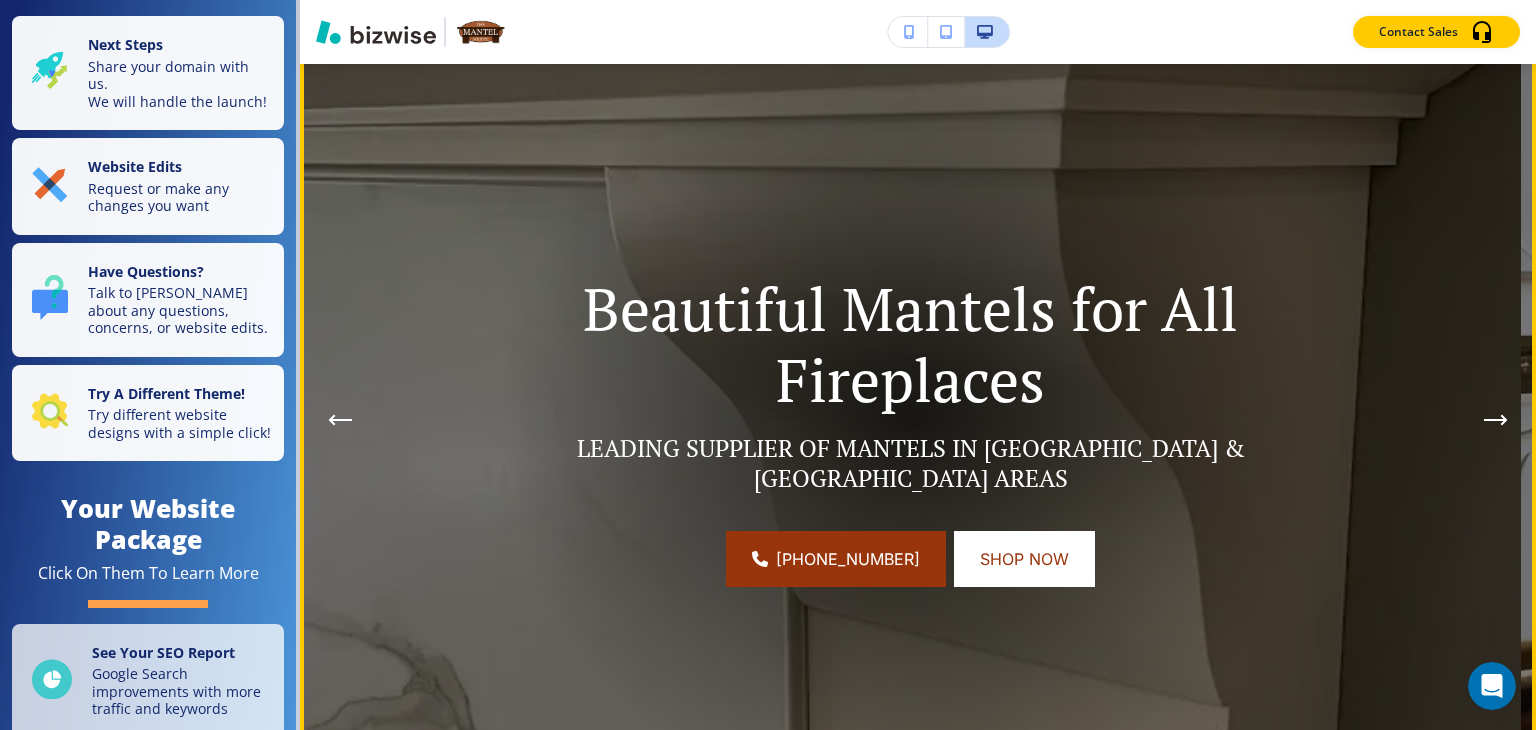 click 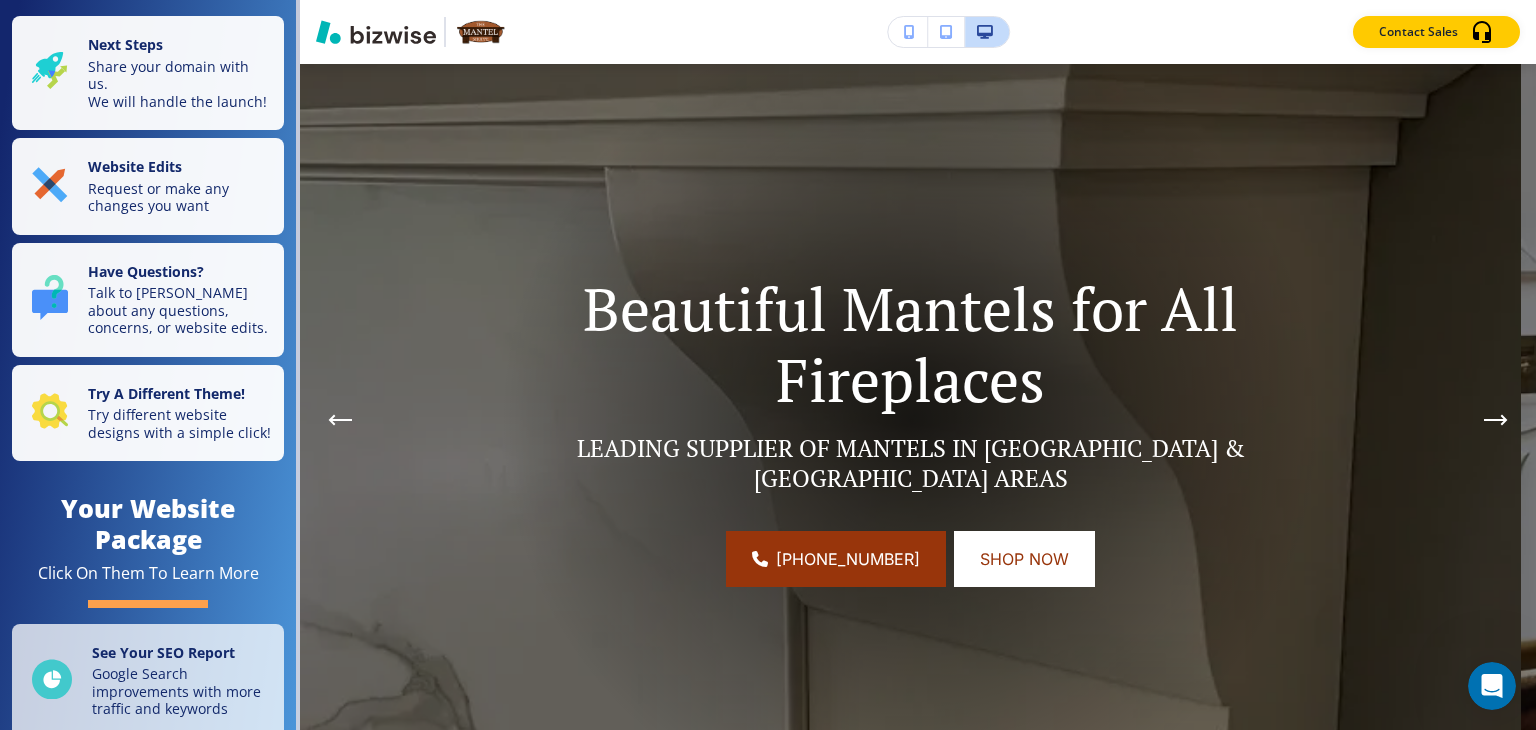 click at bounding box center (481, 32) 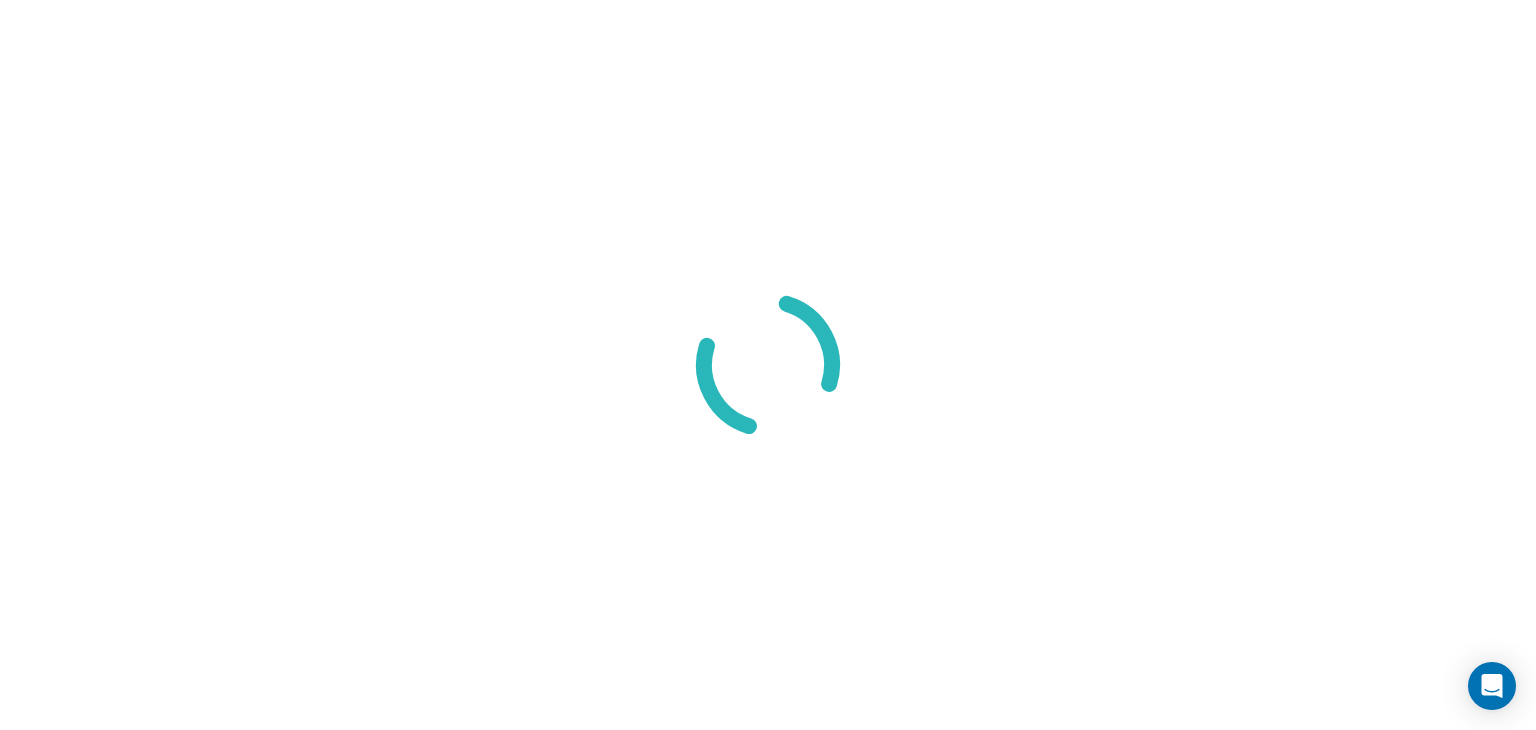 scroll, scrollTop: 0, scrollLeft: 0, axis: both 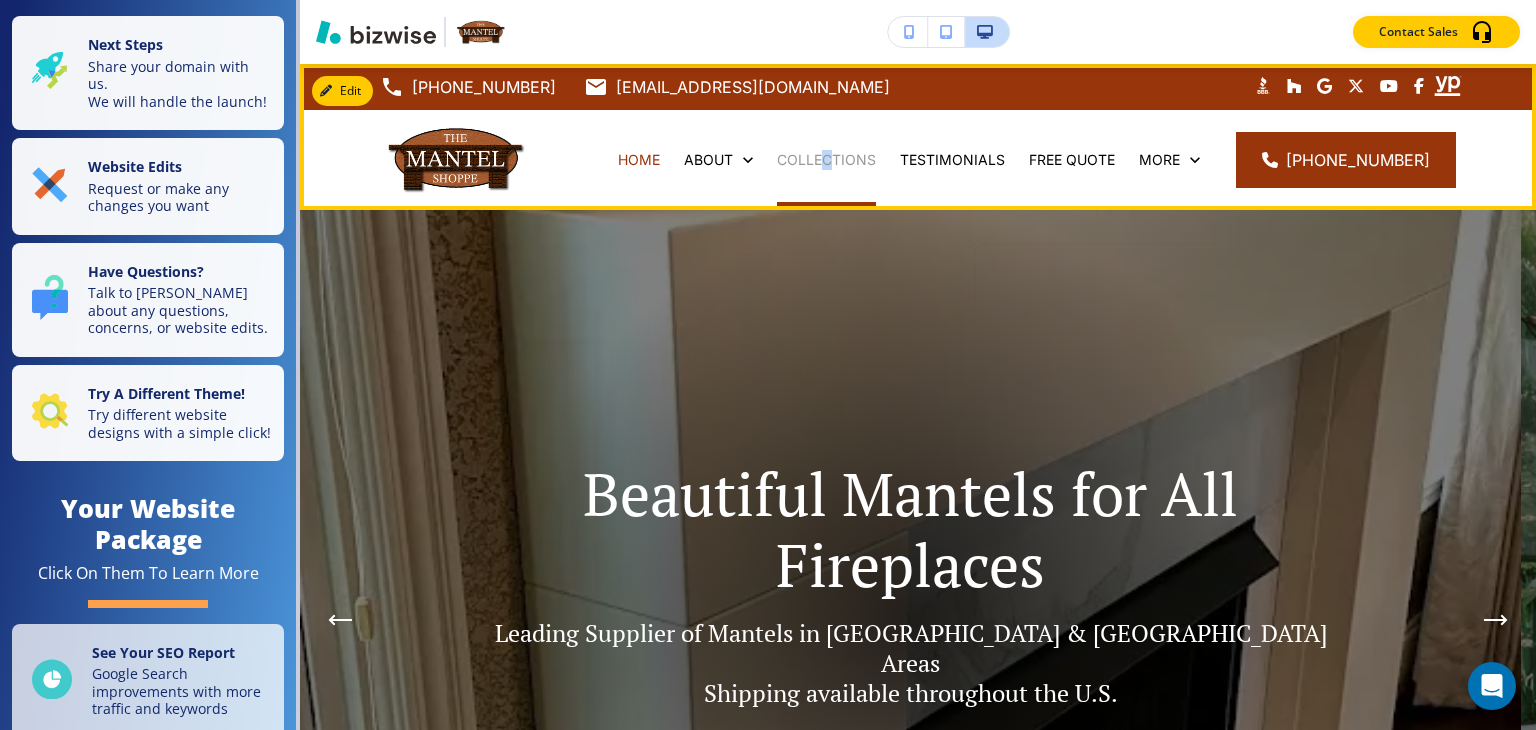 click on "COLLECTIONS" at bounding box center (826, 160) 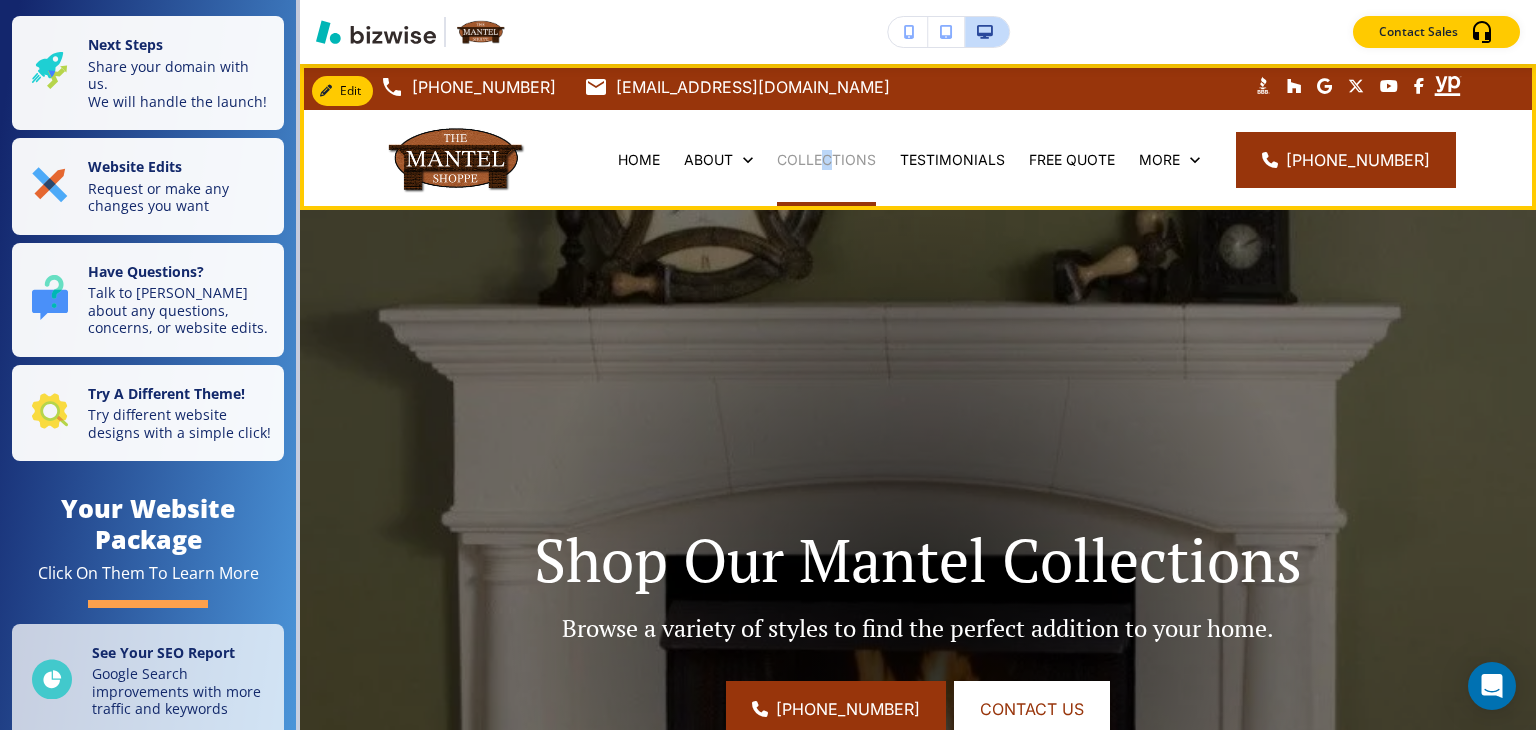 scroll, scrollTop: 0, scrollLeft: 0, axis: both 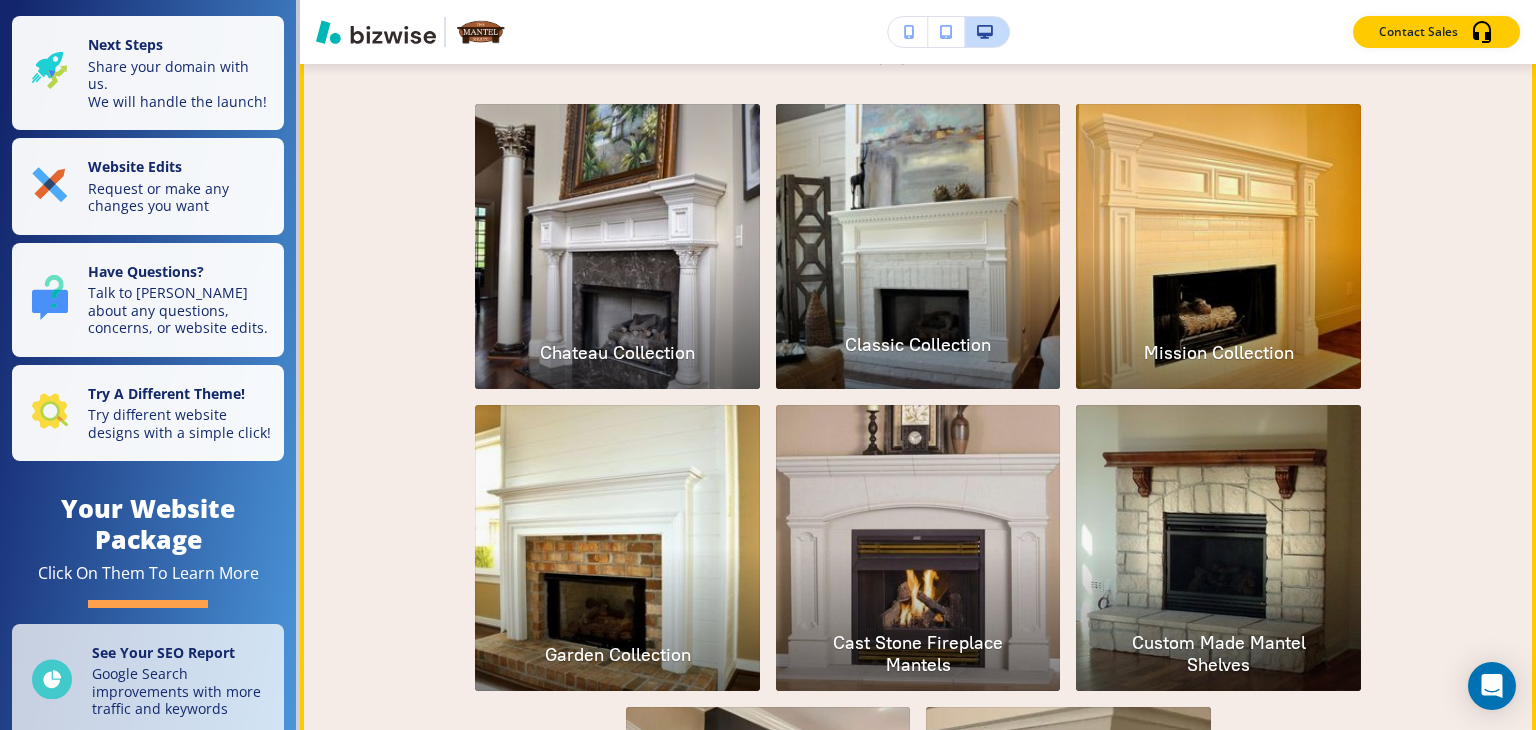 click on "Classic Collection" 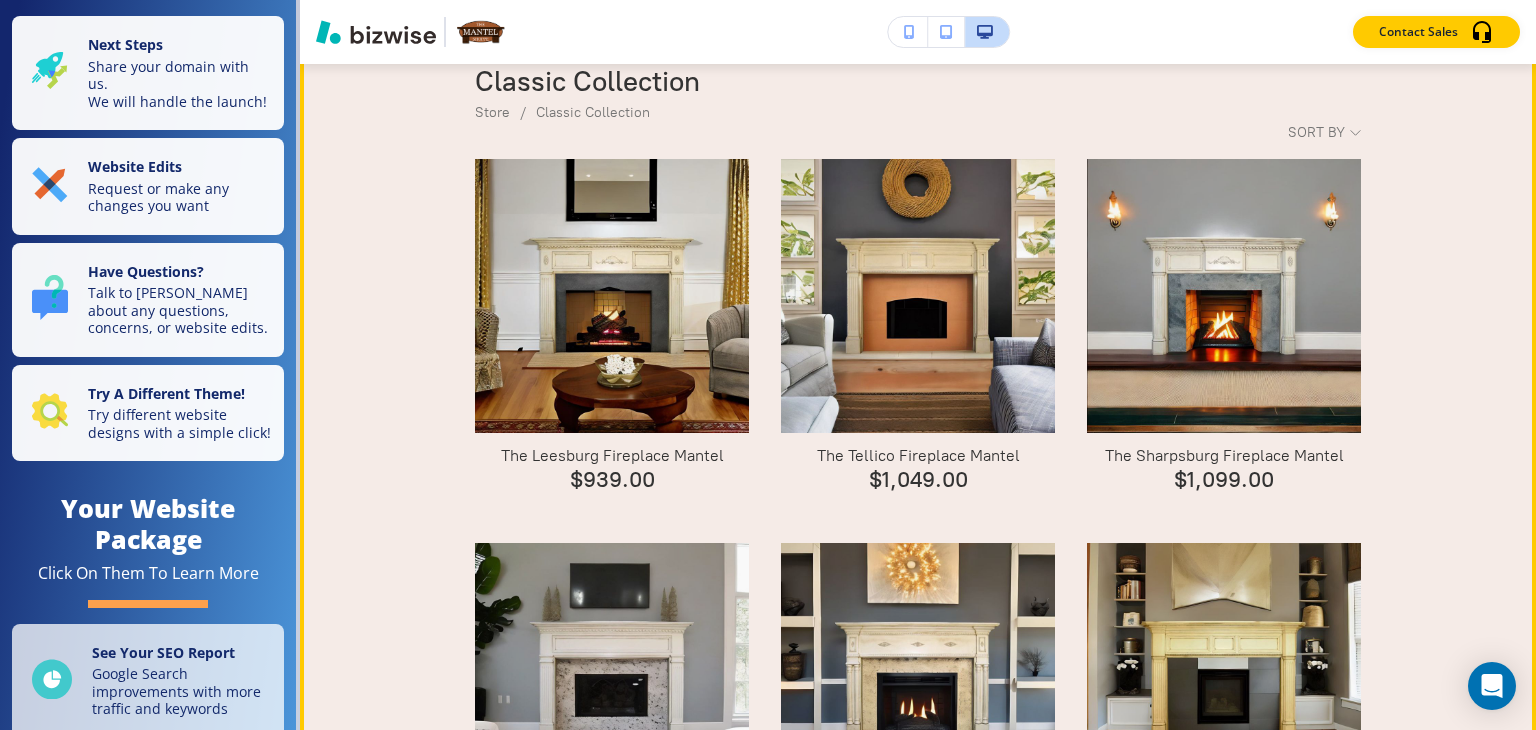 scroll, scrollTop: 1300, scrollLeft: 0, axis: vertical 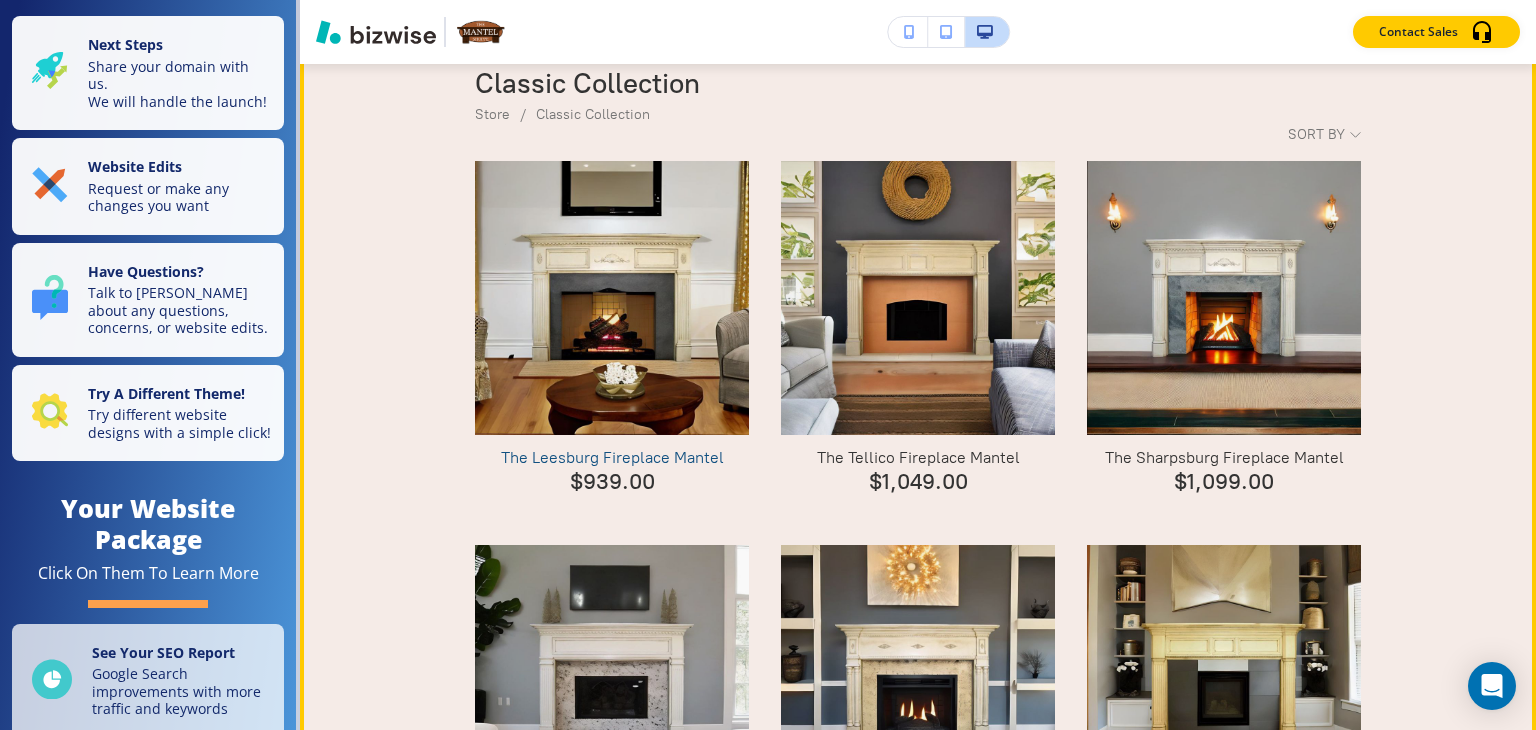 click on "The Leesburg Fireplace Mantel" 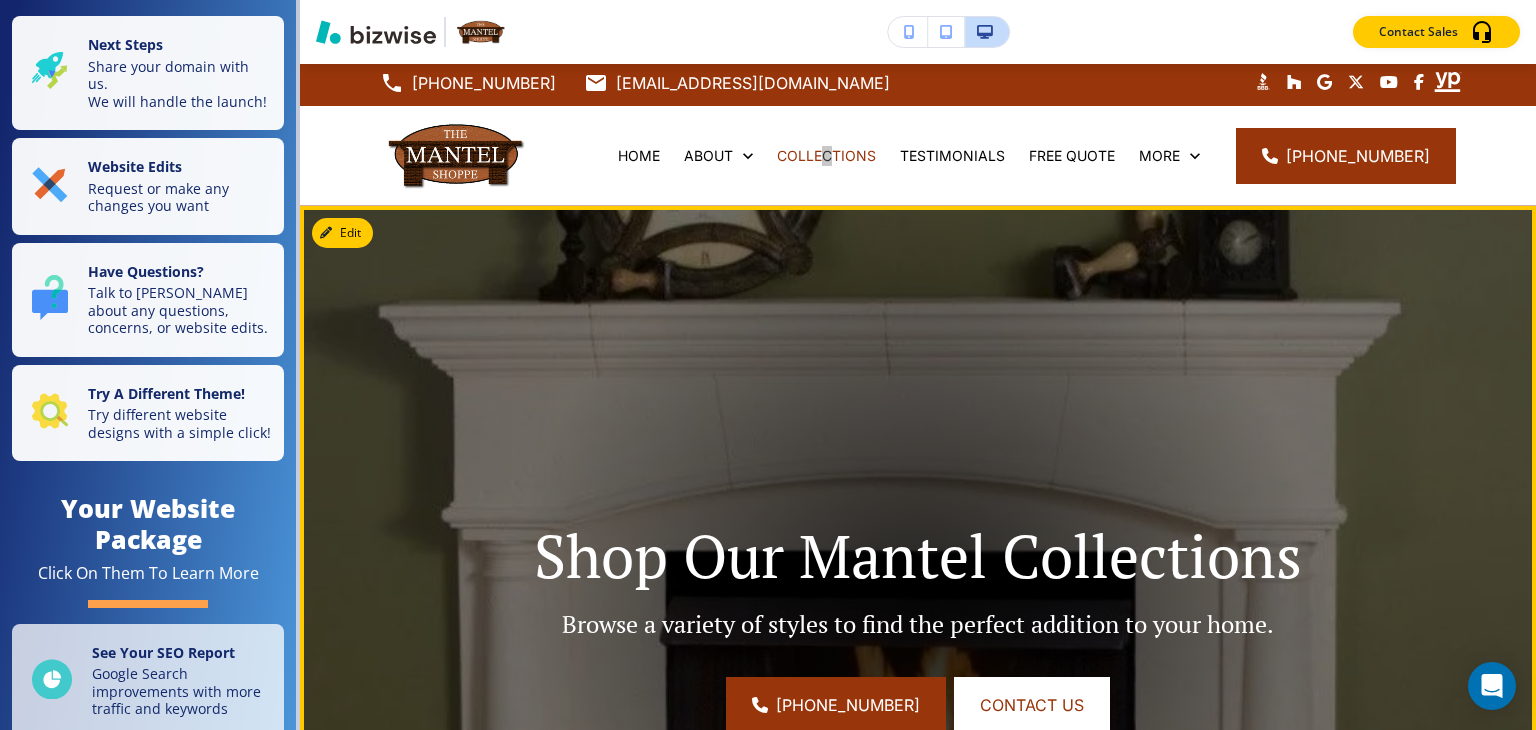 scroll, scrollTop: 0, scrollLeft: 0, axis: both 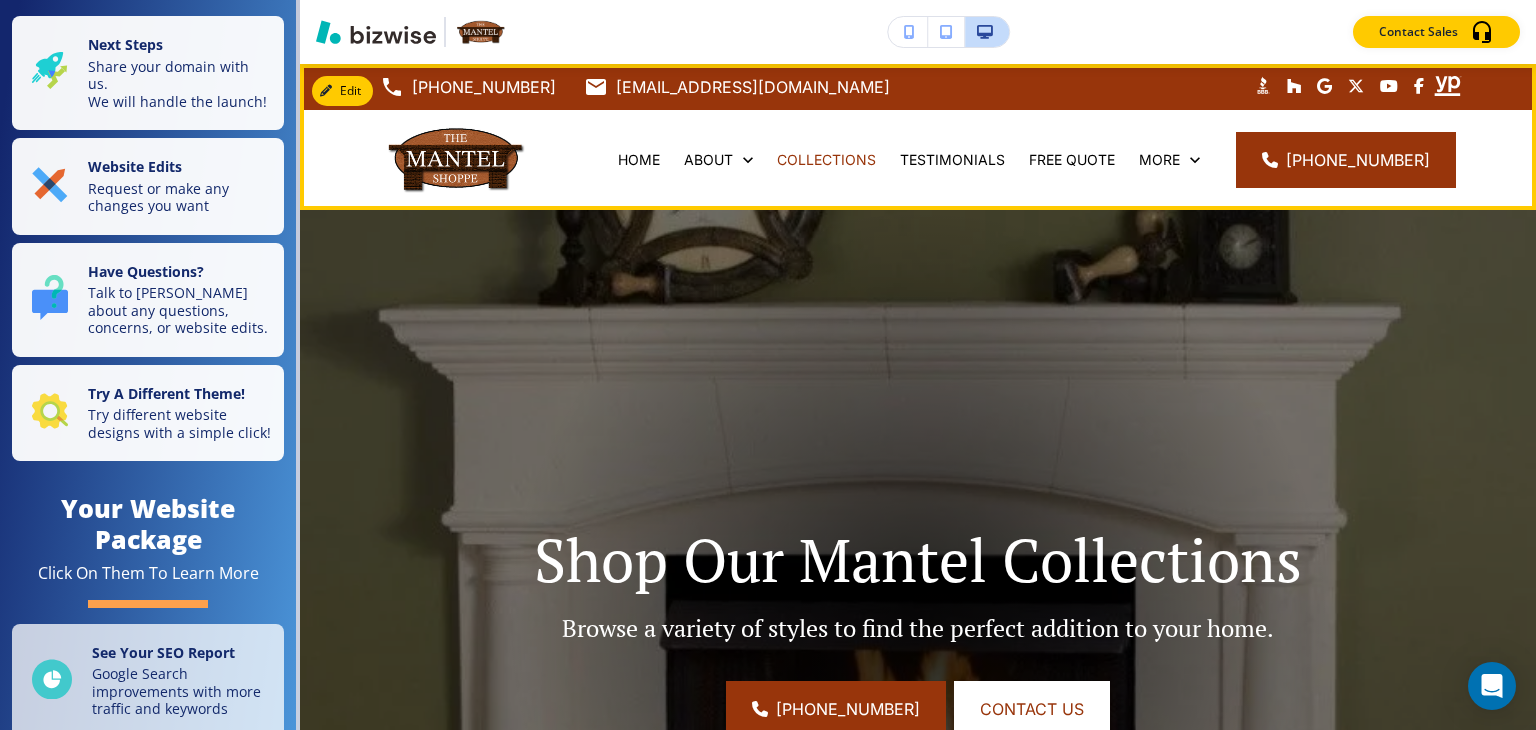 click on "TESTIMONIALS" at bounding box center (952, 160) 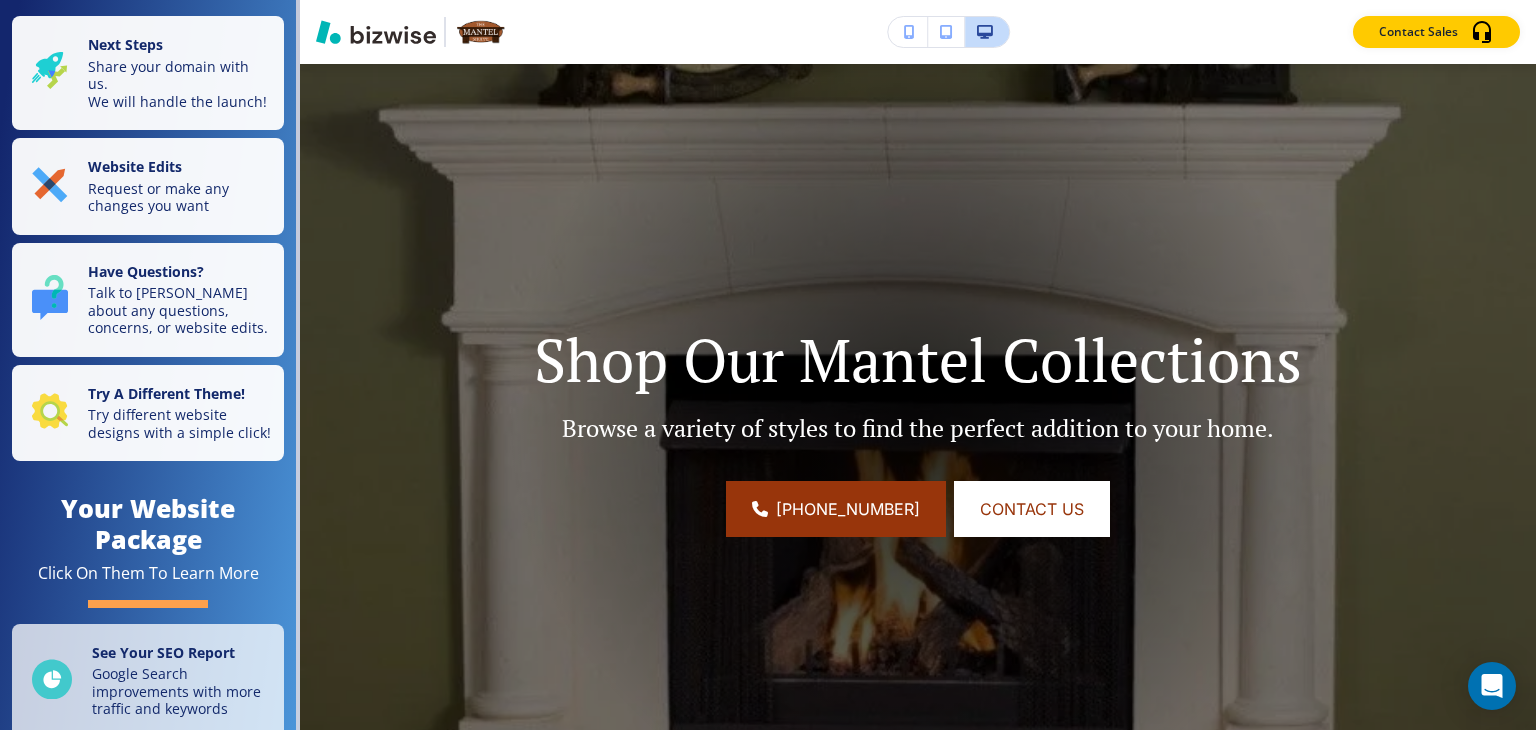 scroll, scrollTop: 0, scrollLeft: 0, axis: both 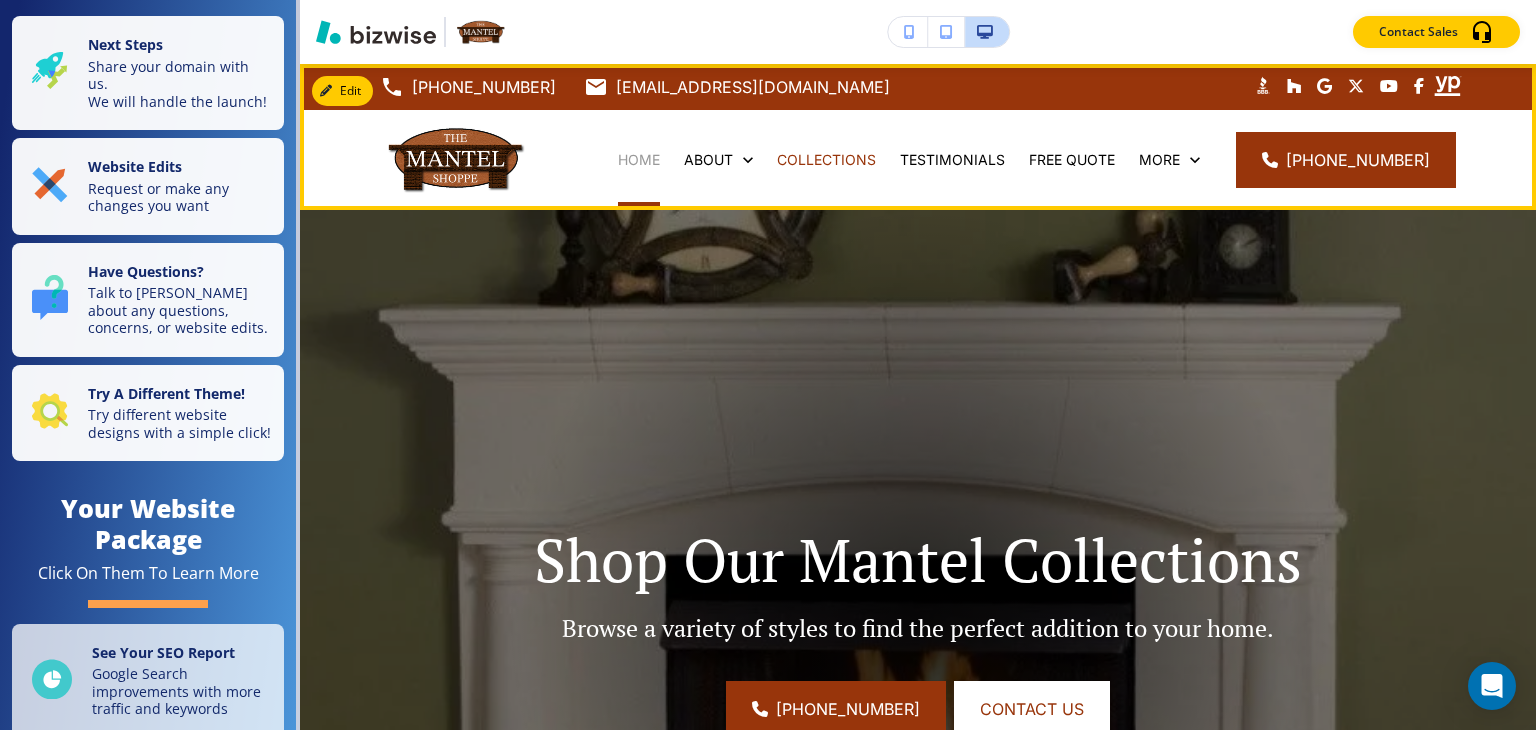 click on "HOME" at bounding box center (639, 160) 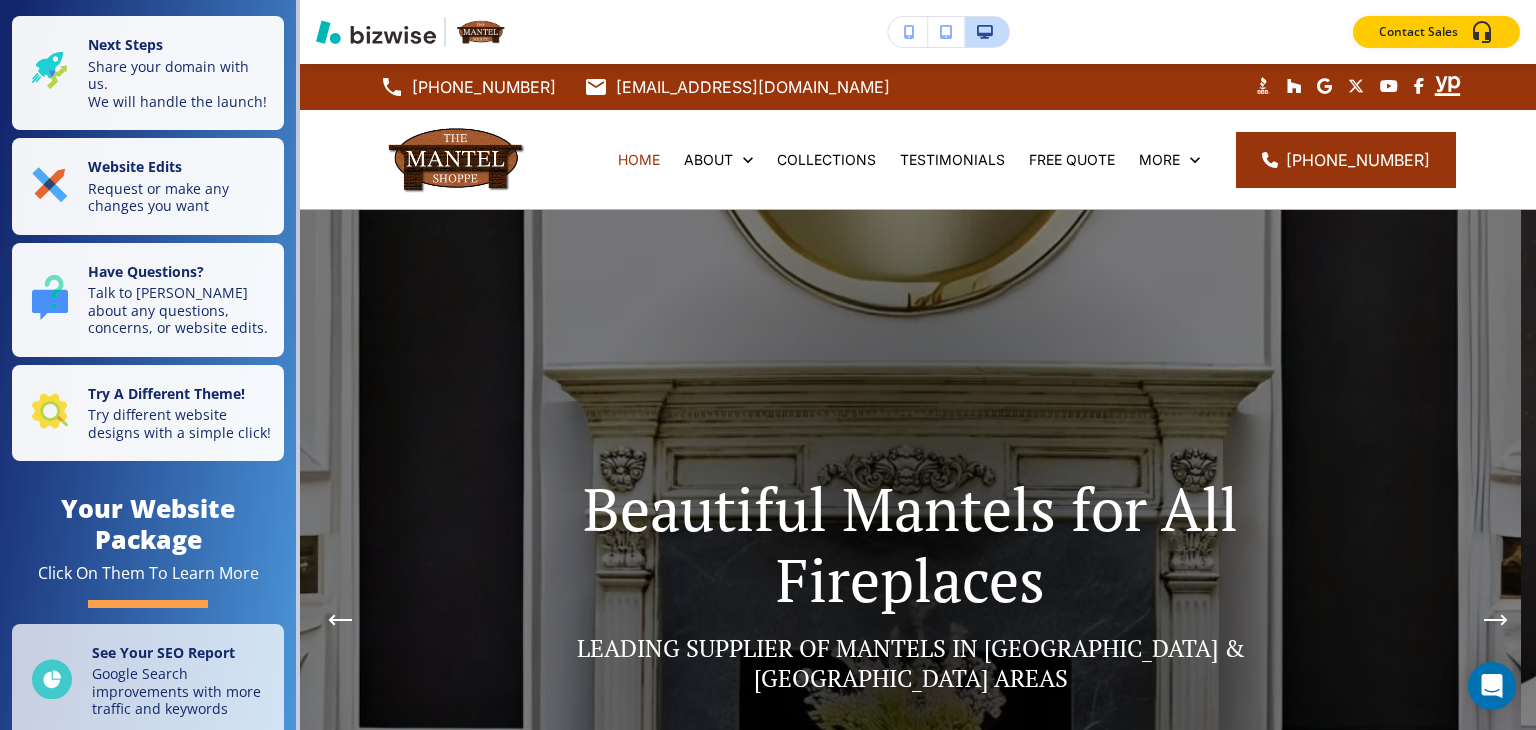scroll, scrollTop: 0, scrollLeft: 0, axis: both 